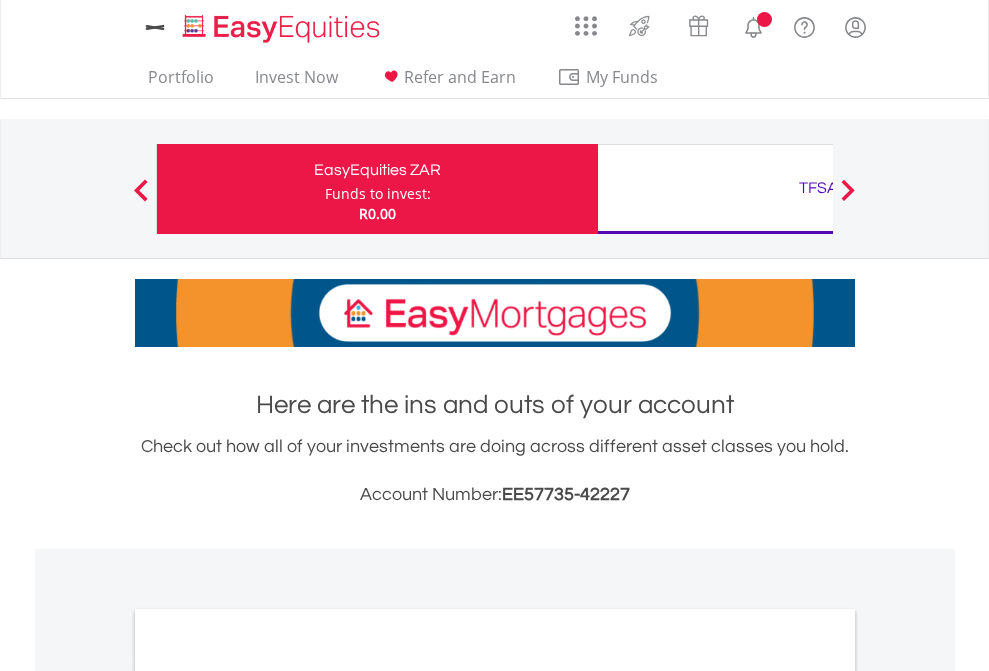 scroll, scrollTop: 0, scrollLeft: 0, axis: both 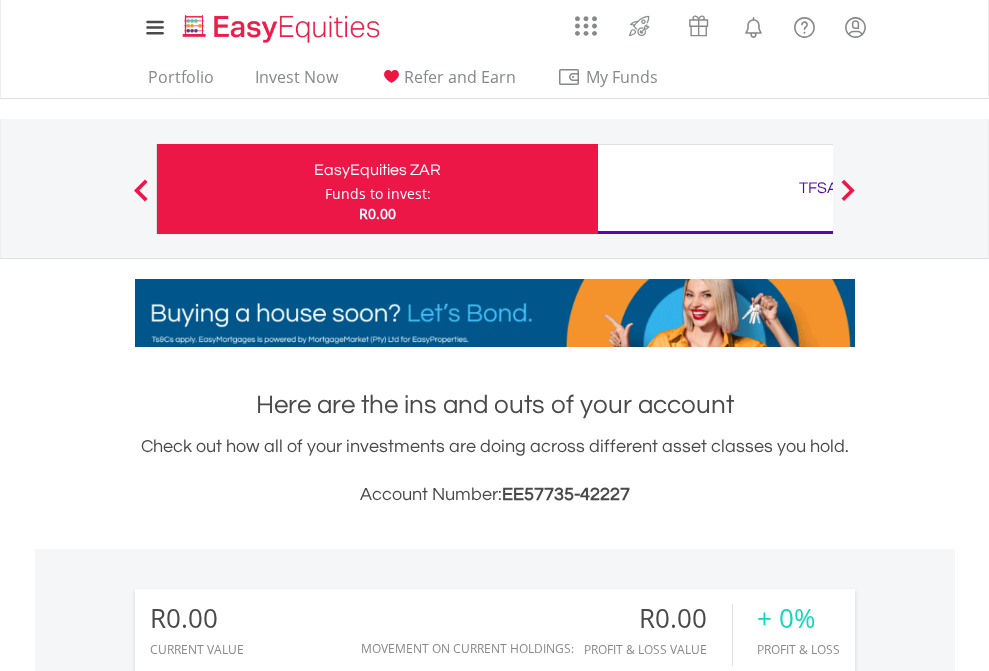 click on "Funds to invest:" at bounding box center (378, 194) 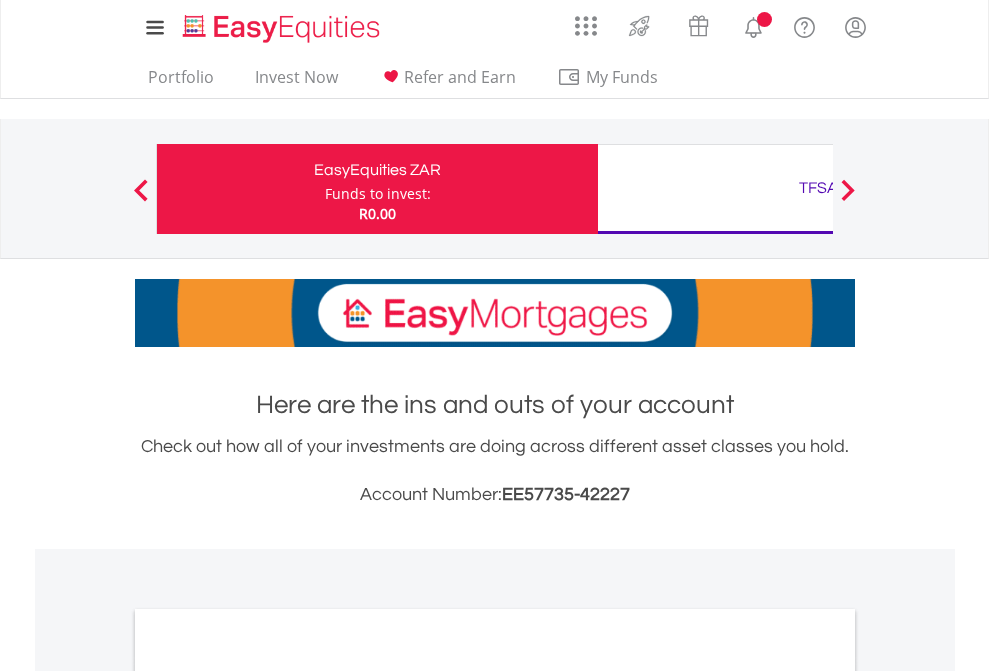scroll, scrollTop: 0, scrollLeft: 0, axis: both 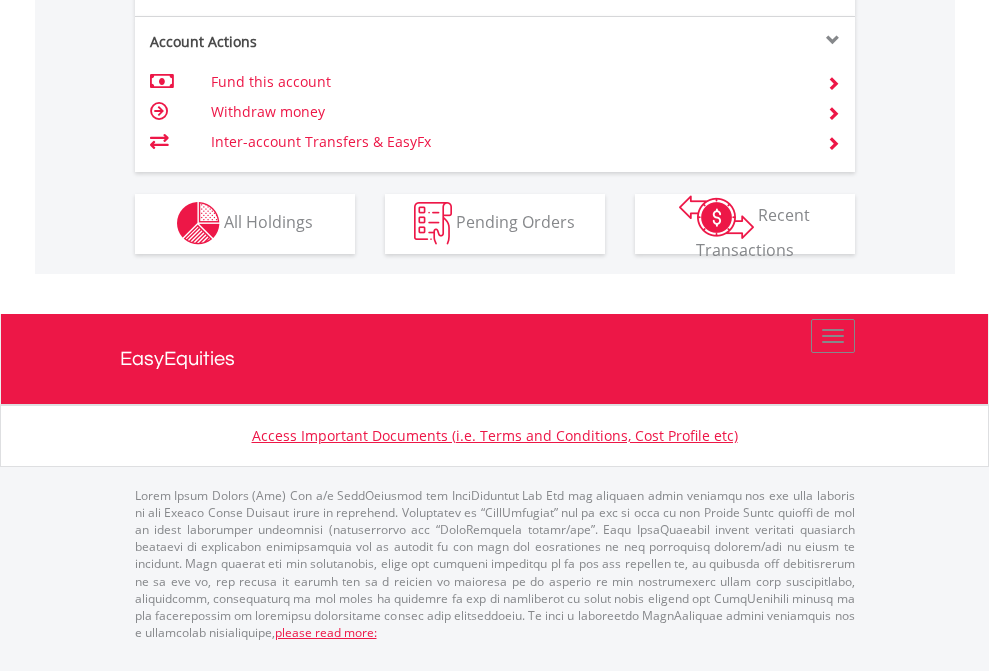 click on "Investment types" at bounding box center (706, -353) 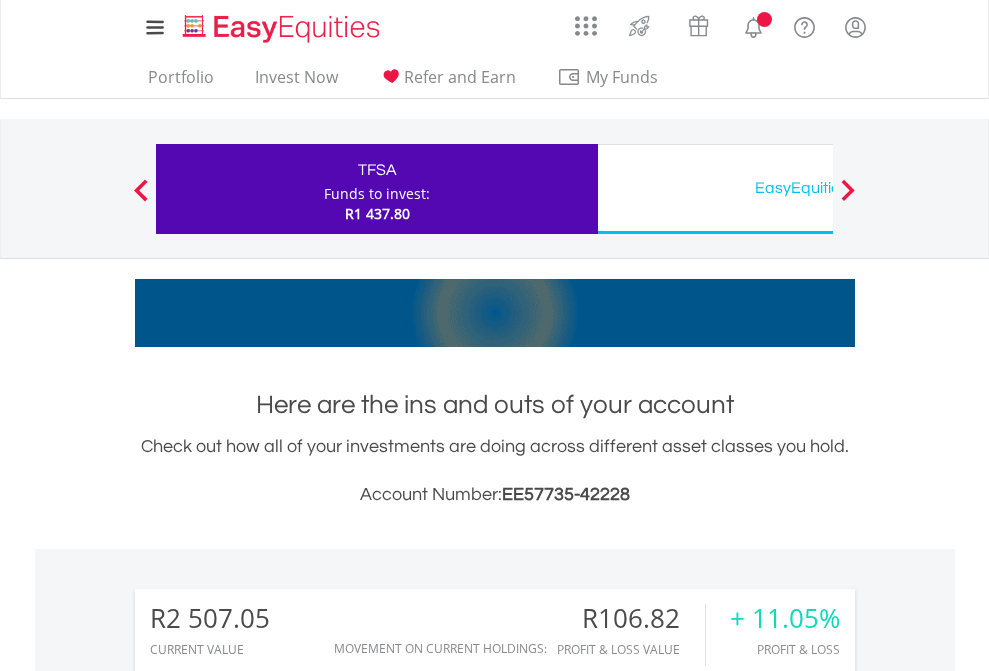 scroll, scrollTop: 0, scrollLeft: 0, axis: both 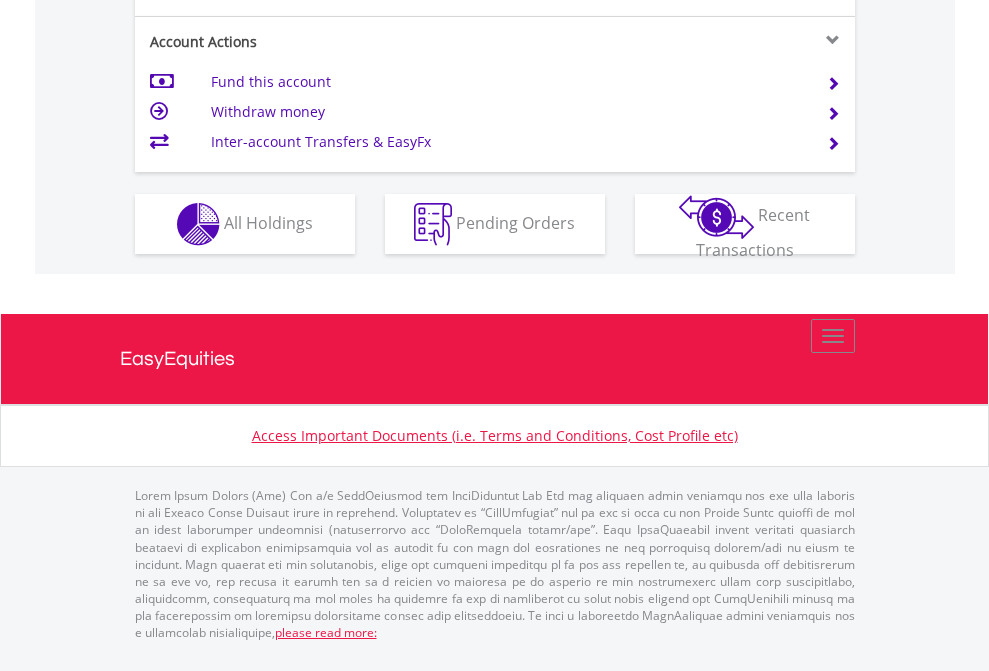 click on "Investment types" at bounding box center [706, -337] 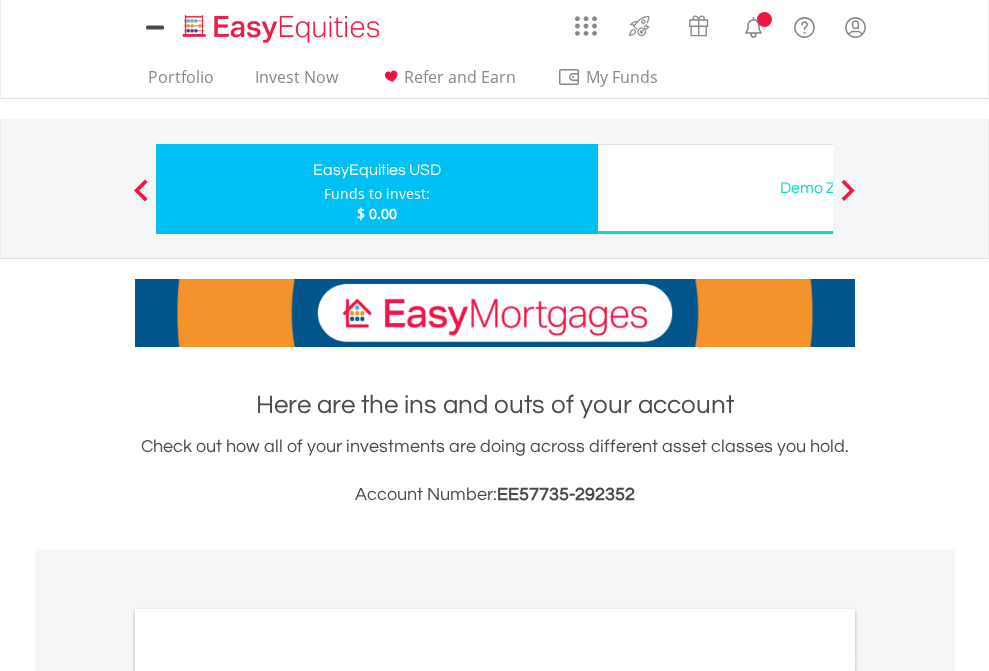 scroll, scrollTop: 0, scrollLeft: 0, axis: both 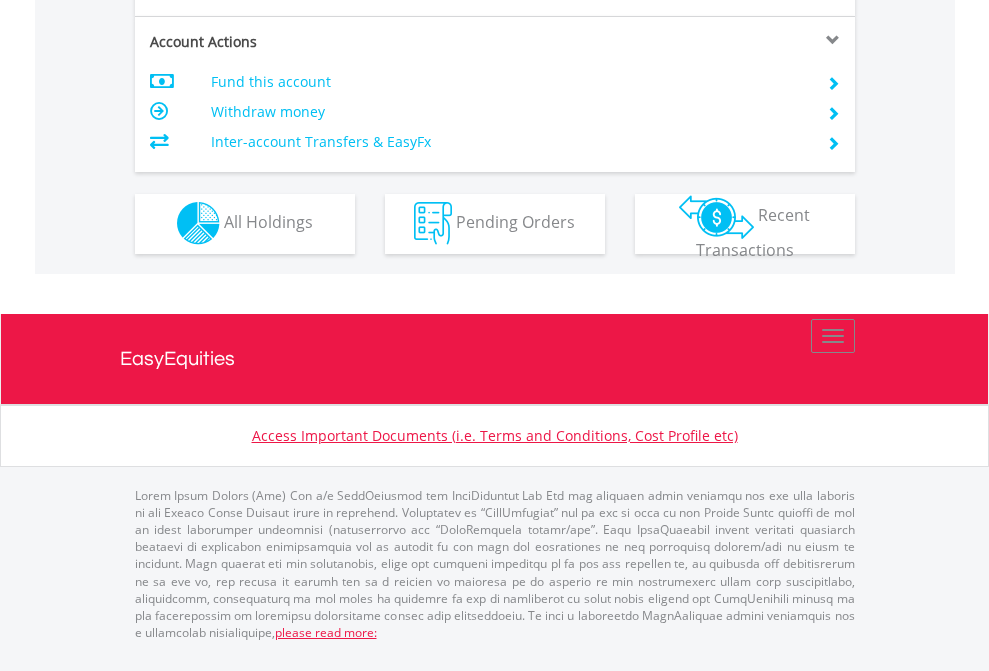click on "Investment types" at bounding box center [706, -353] 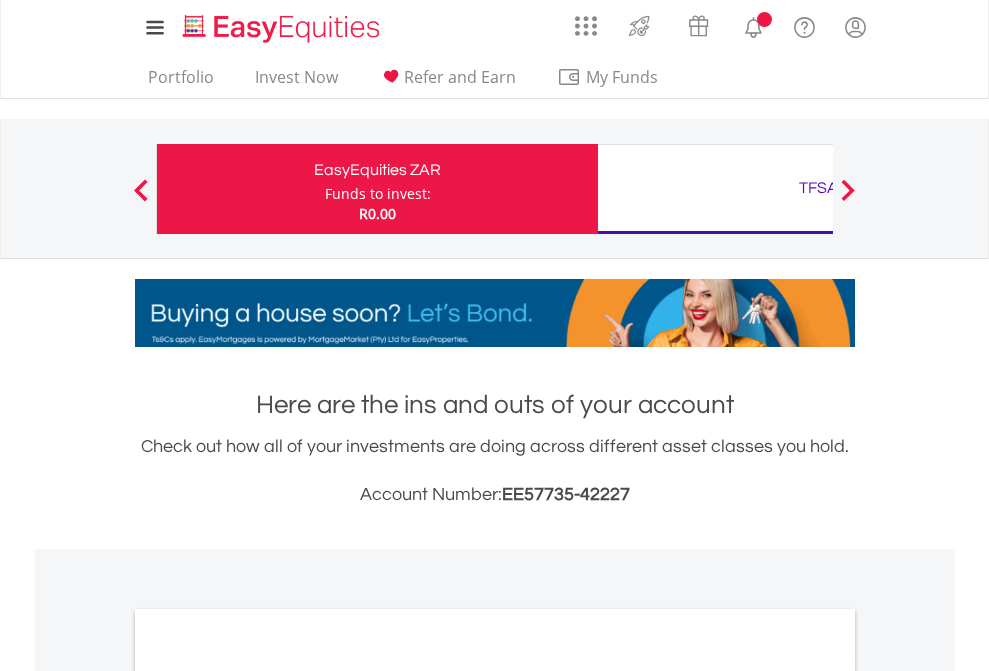 click on "All Holdings" at bounding box center (268, 1096) 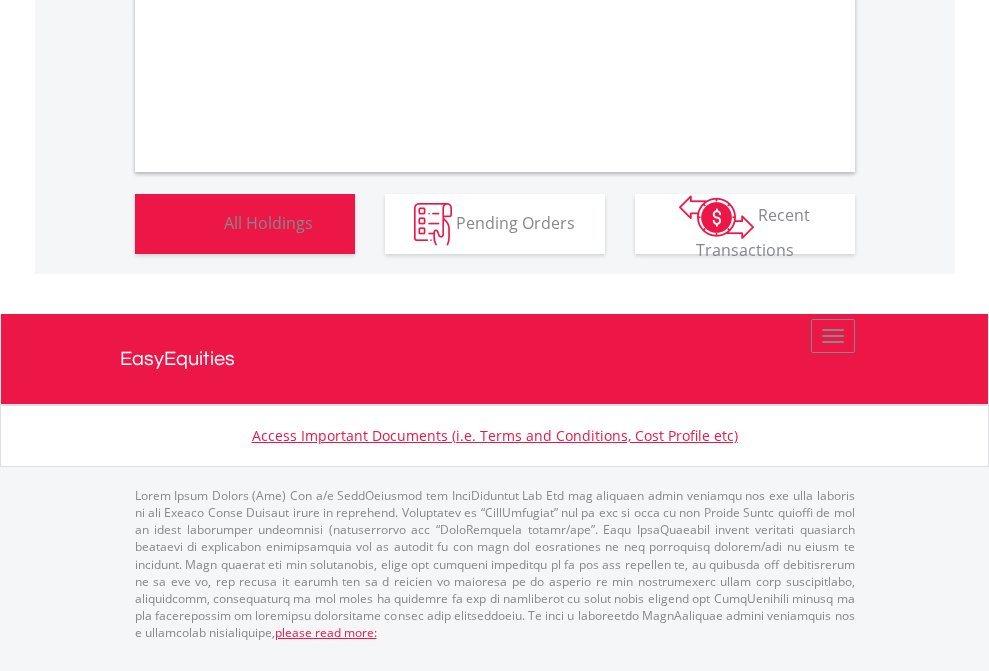 scroll, scrollTop: 1202, scrollLeft: 0, axis: vertical 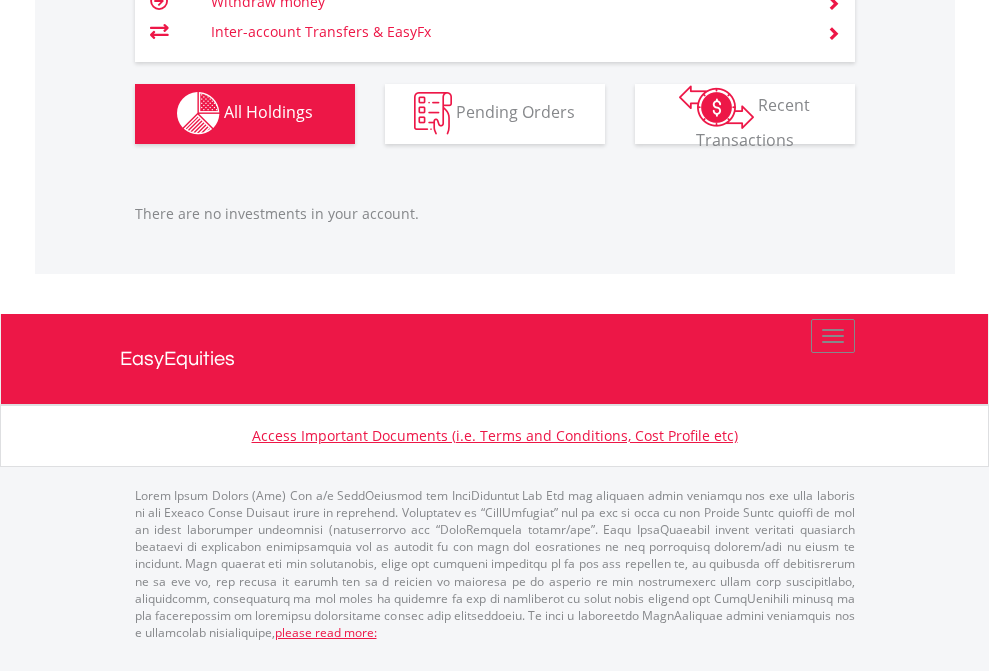 click on "TFSA" at bounding box center (818, -1142) 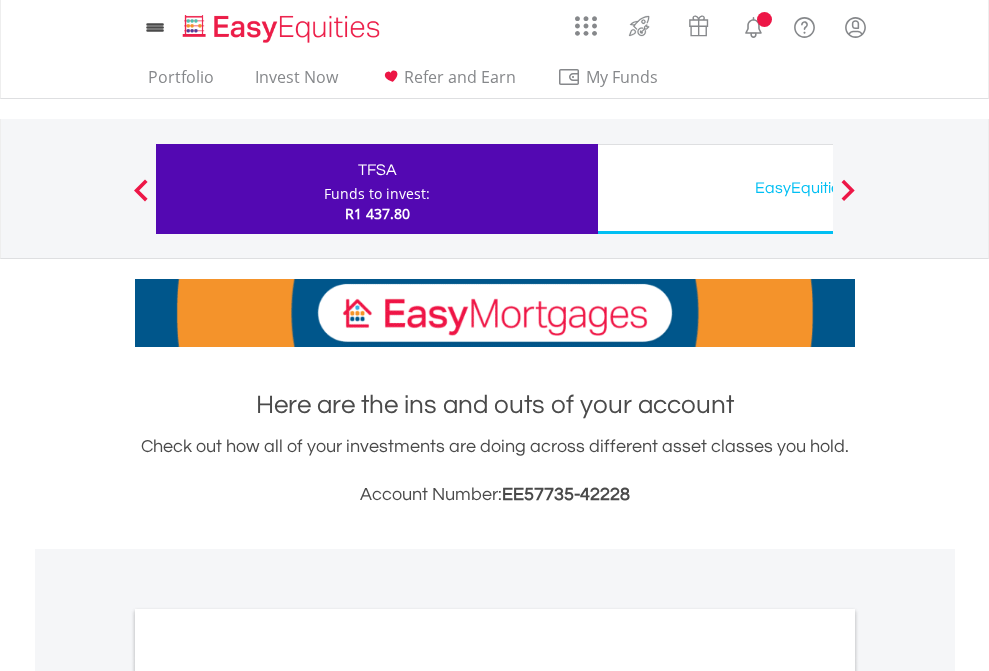 scroll, scrollTop: 0, scrollLeft: 0, axis: both 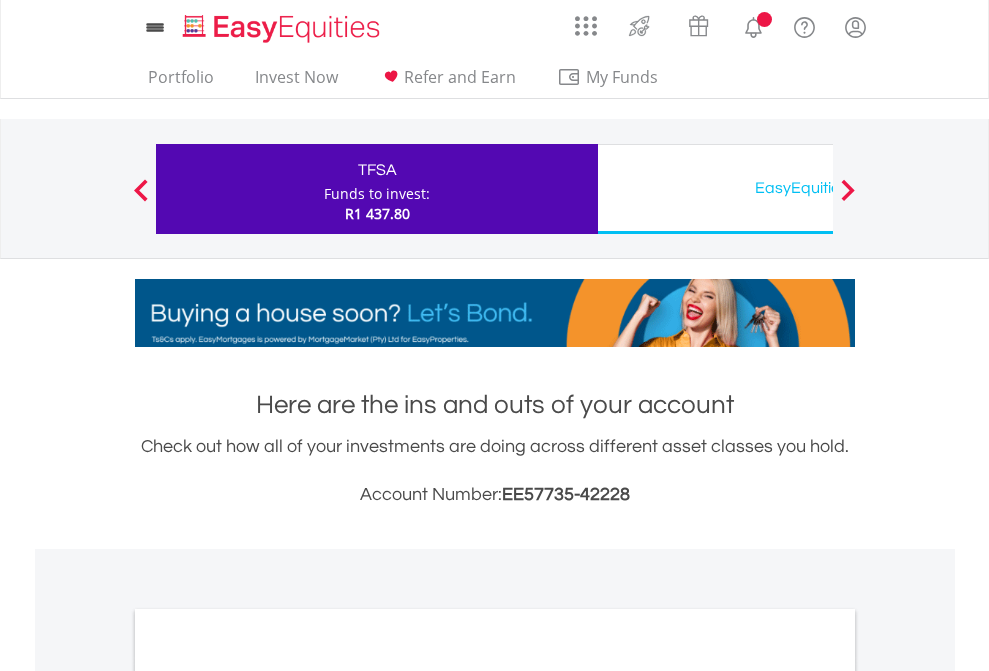 click on "All Holdings" at bounding box center [268, 1096] 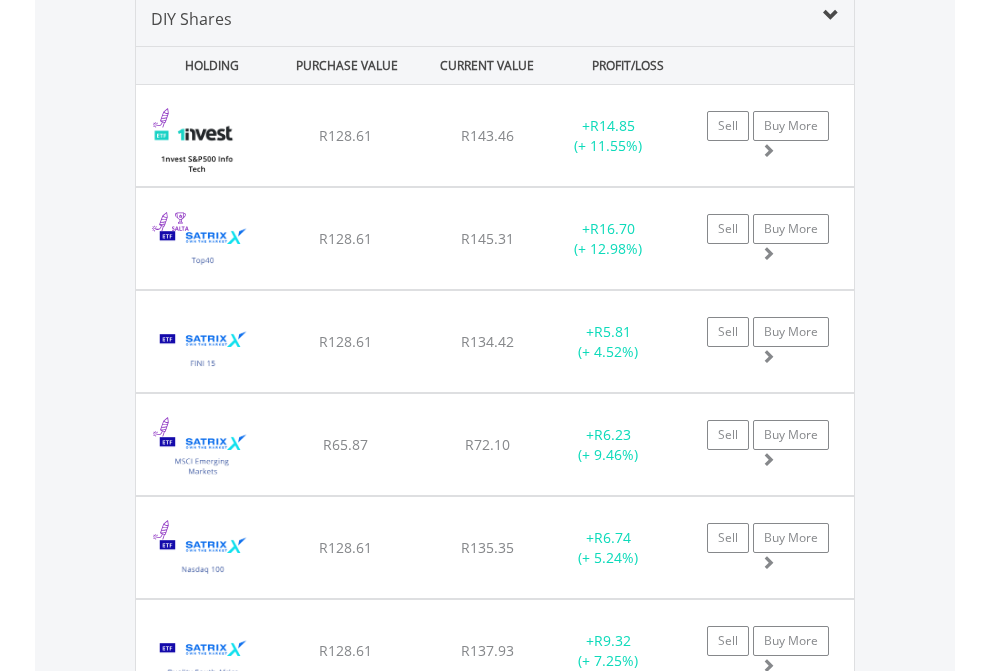 scroll, scrollTop: 1933, scrollLeft: 0, axis: vertical 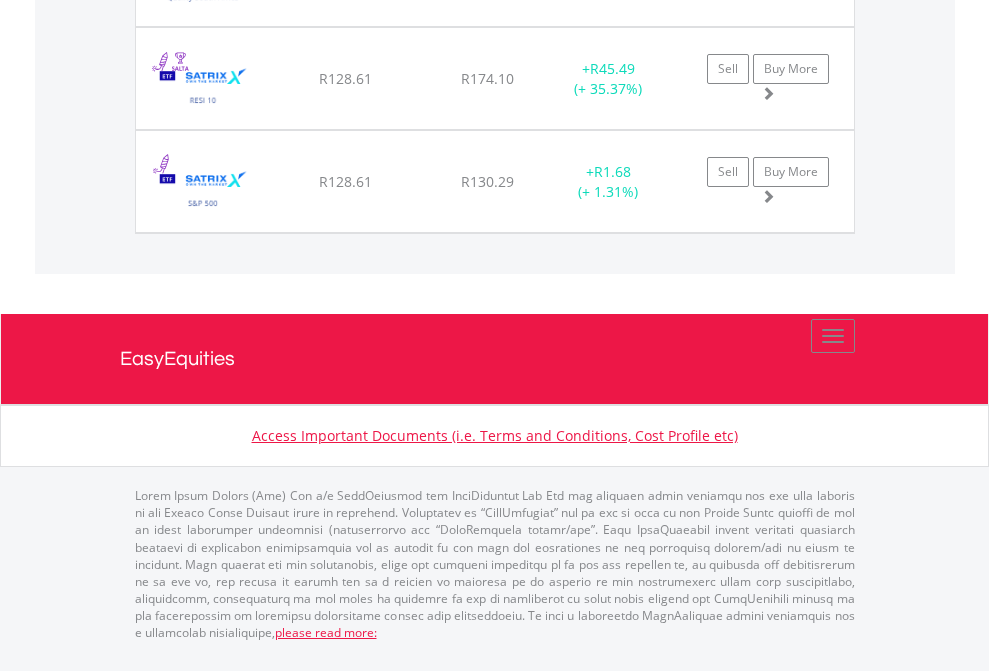 click on "EasyEquities USD" at bounding box center (818, -1689) 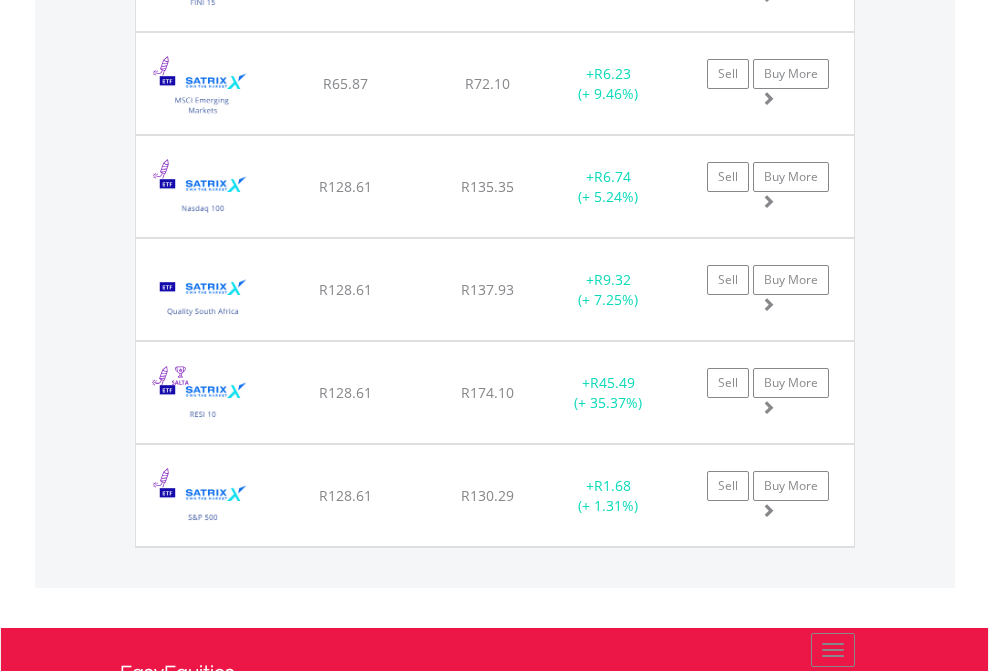 scroll, scrollTop: 144, scrollLeft: 0, axis: vertical 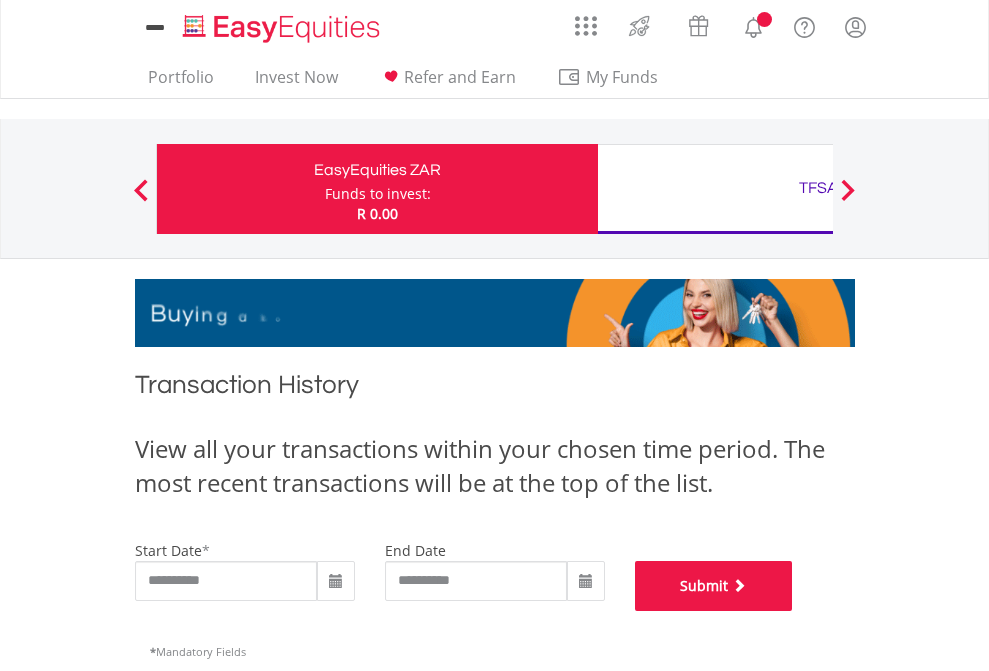 click on "Submit" at bounding box center [714, 586] 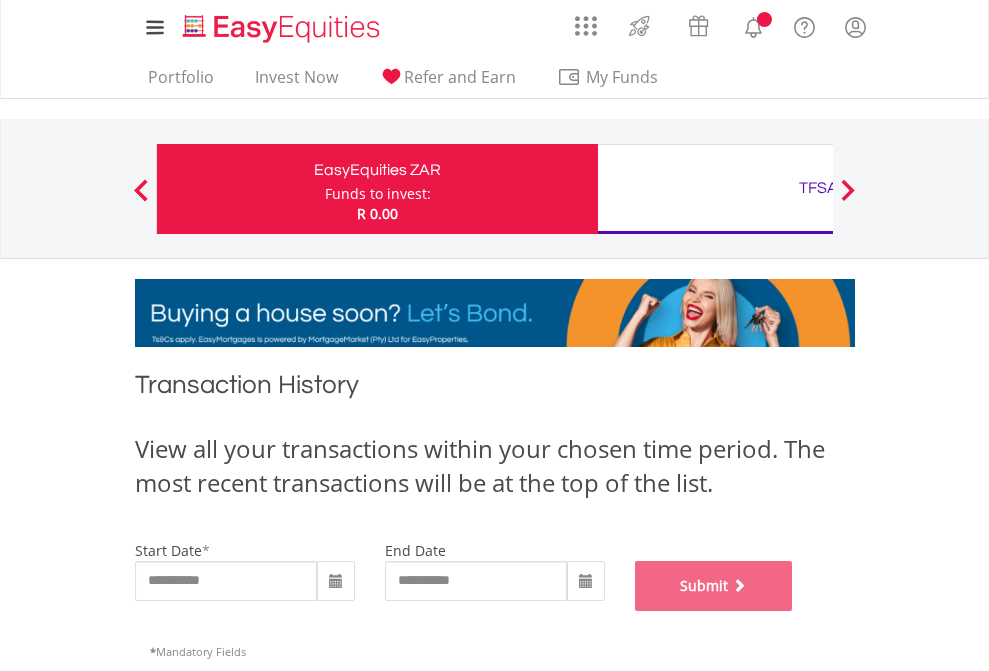 scroll, scrollTop: 811, scrollLeft: 0, axis: vertical 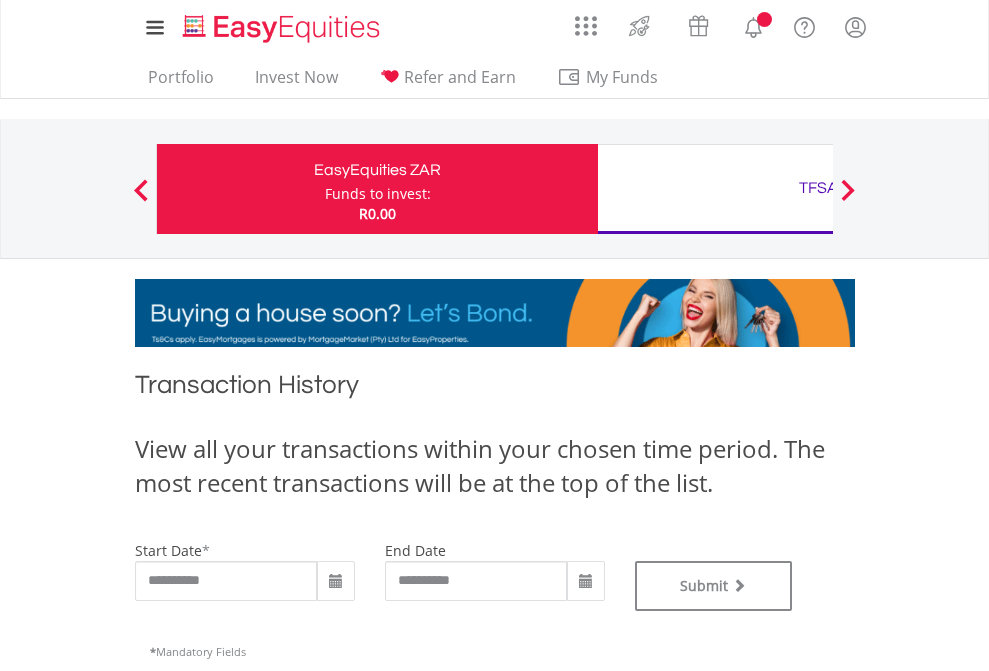 click on "TFSA" at bounding box center [818, 188] 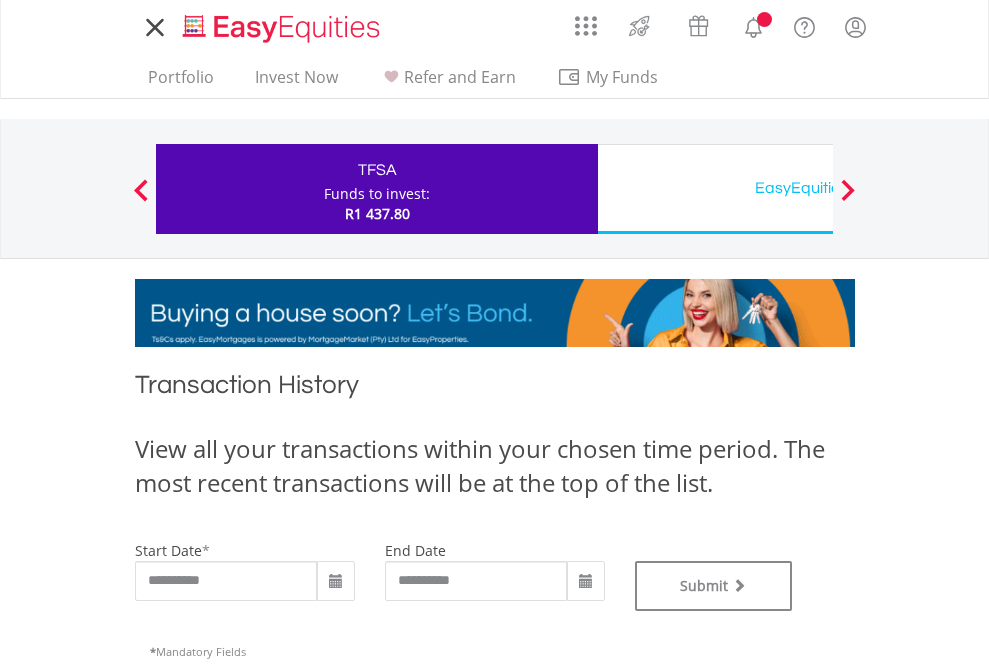 scroll, scrollTop: 0, scrollLeft: 0, axis: both 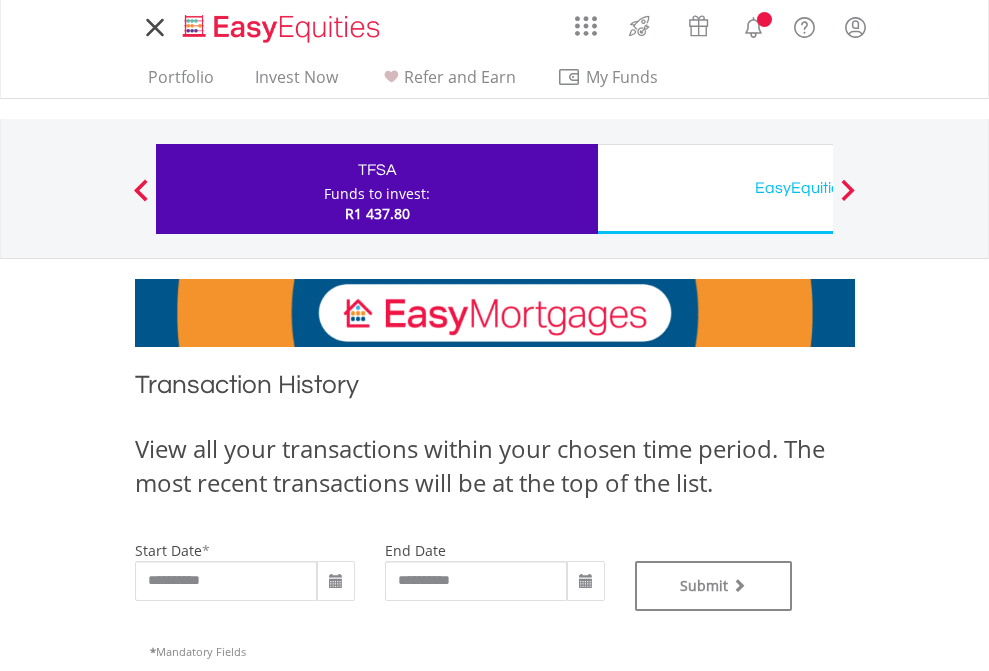 type on "**********" 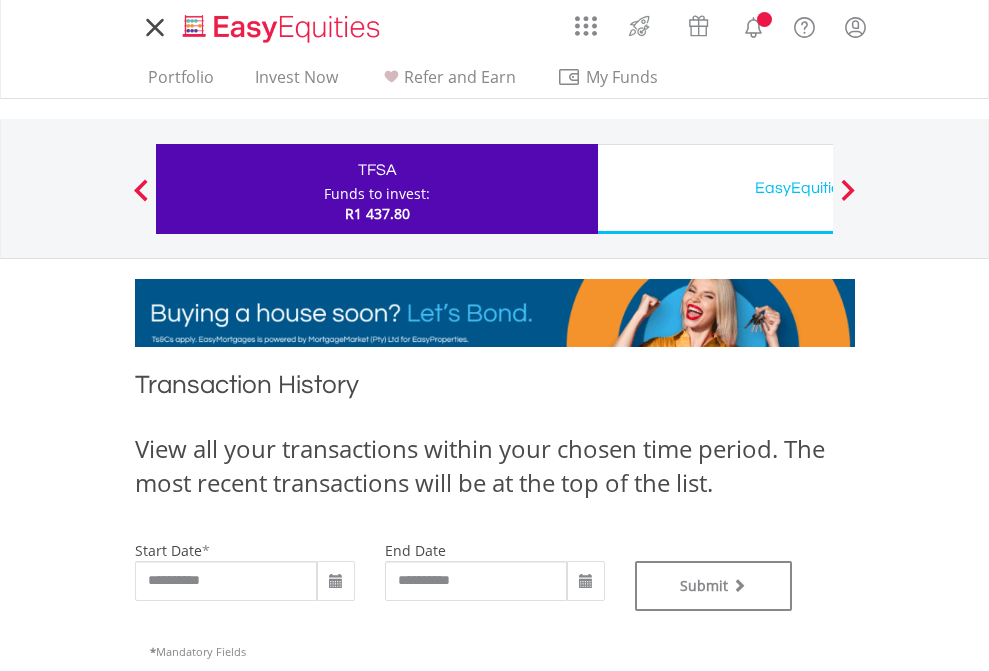 type on "**********" 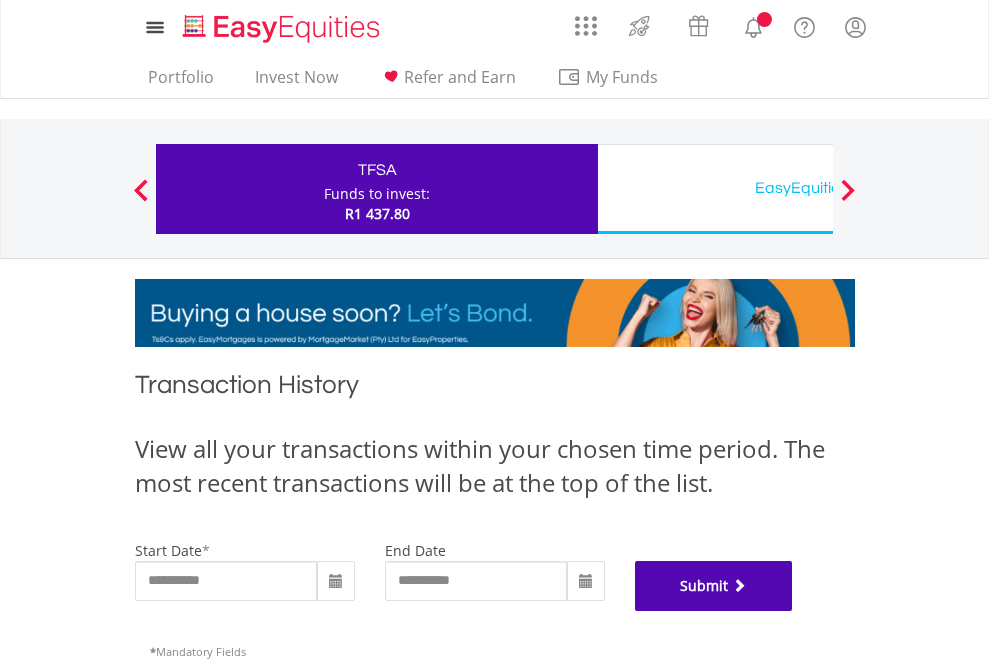 click on "Submit" at bounding box center (714, 586) 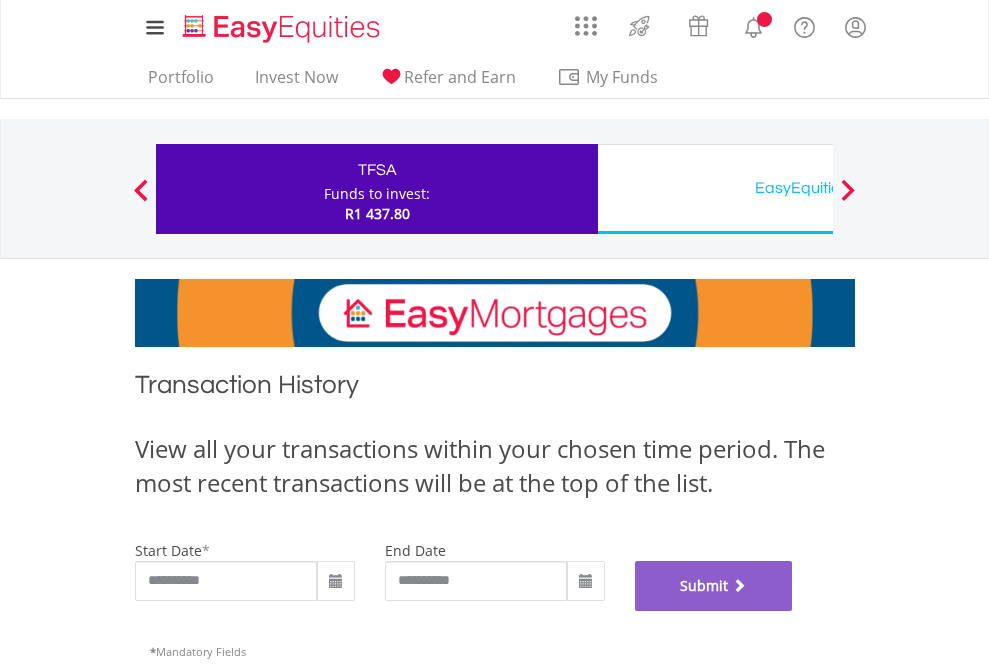 scroll, scrollTop: 811, scrollLeft: 0, axis: vertical 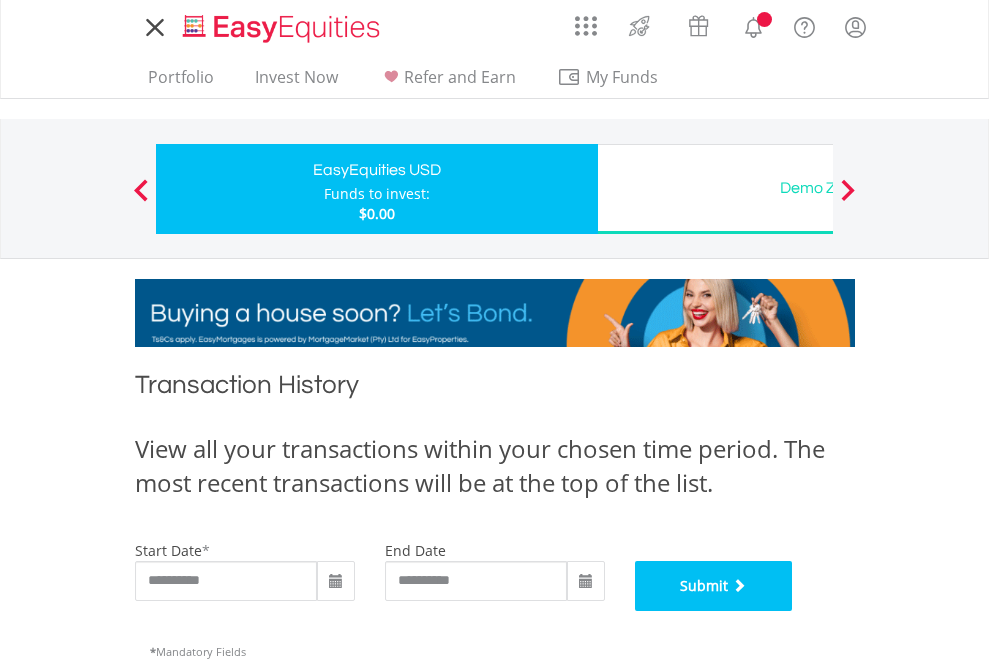 click on "Submit" at bounding box center [714, 586] 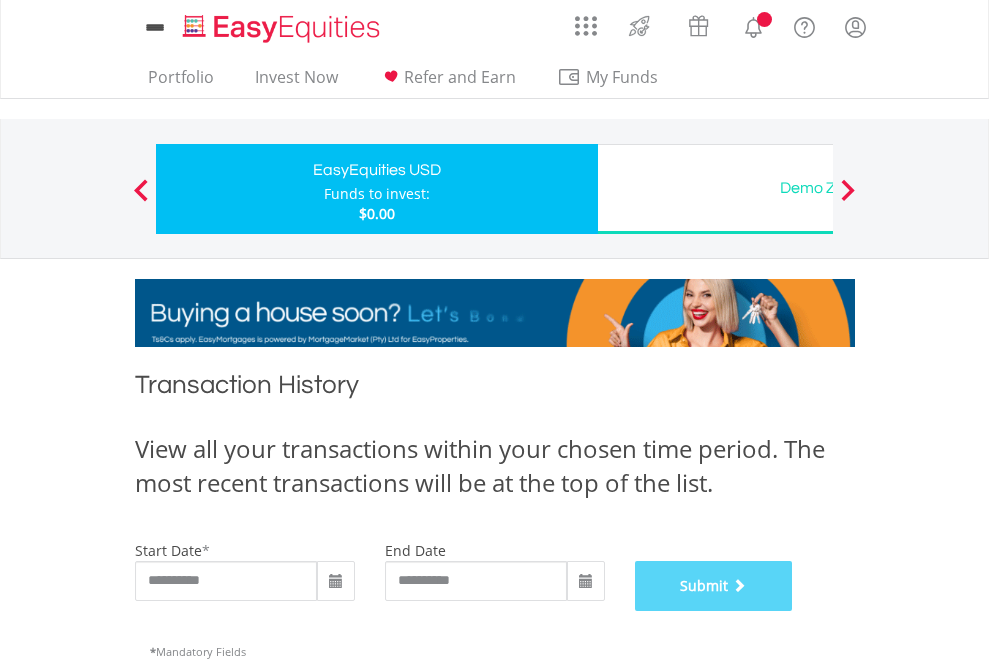 scroll, scrollTop: 811, scrollLeft: 0, axis: vertical 